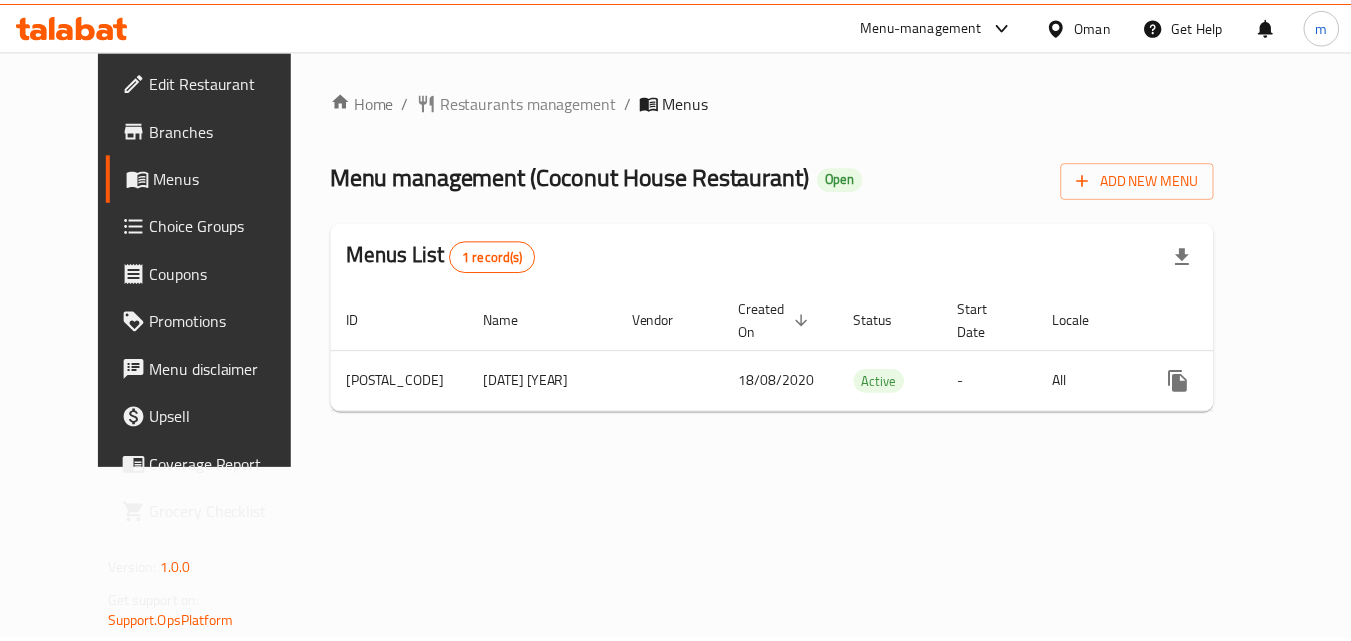 scroll, scrollTop: 0, scrollLeft: 0, axis: both 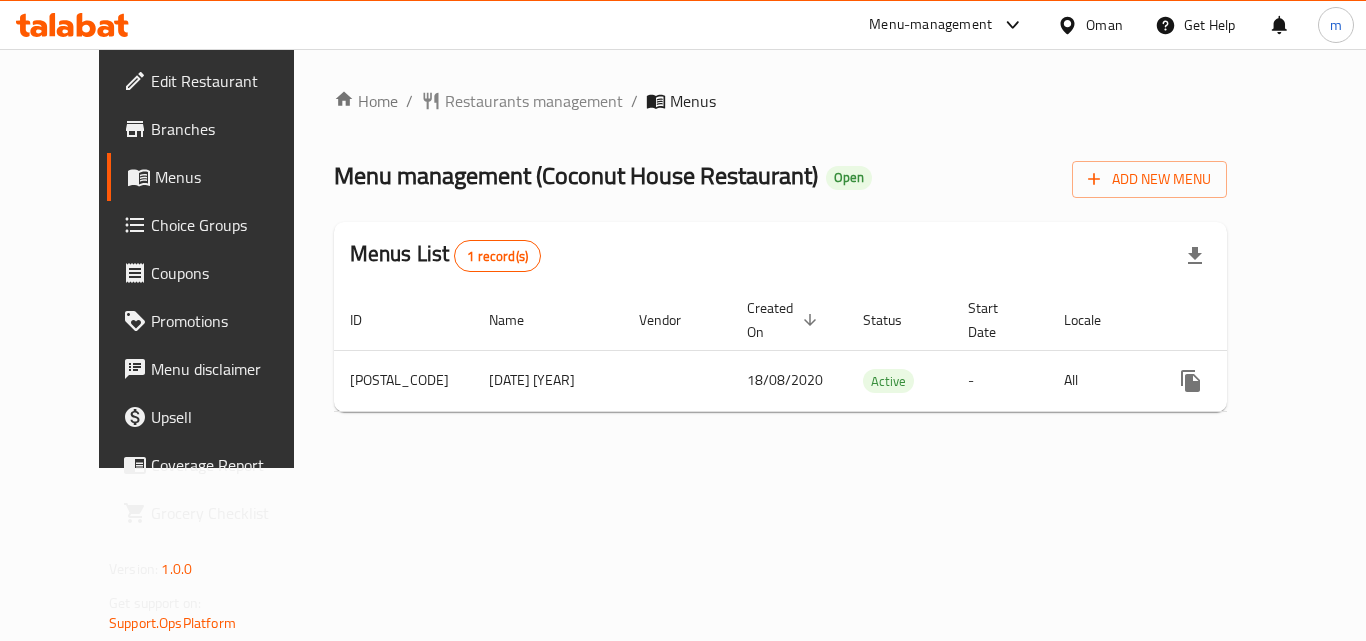 click on "Oman" at bounding box center [1104, 25] 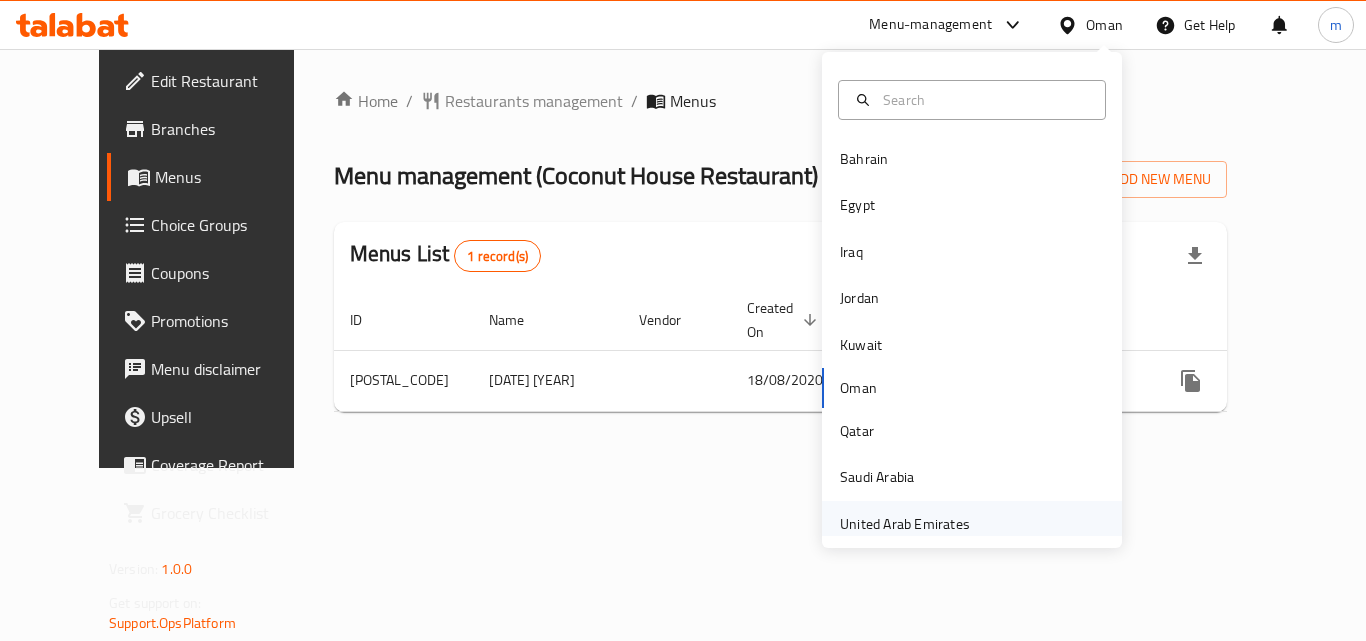 click on "United Arab Emirates" at bounding box center (905, 524) 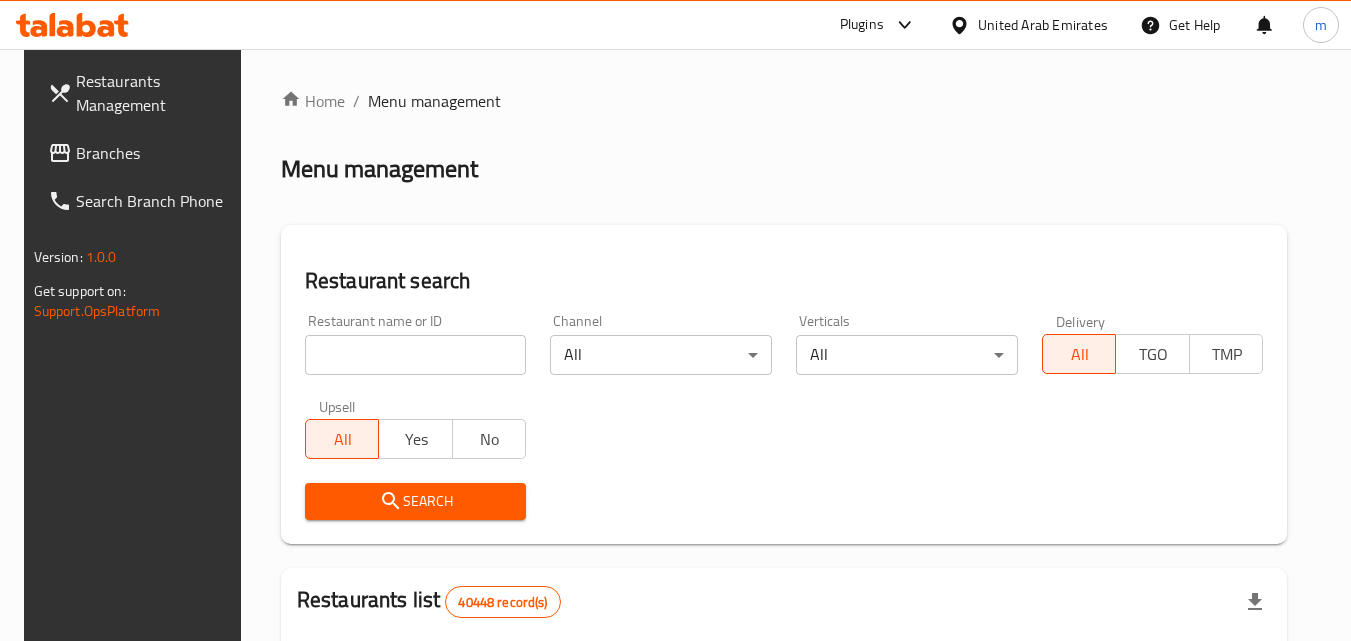 click at bounding box center [62, 153] 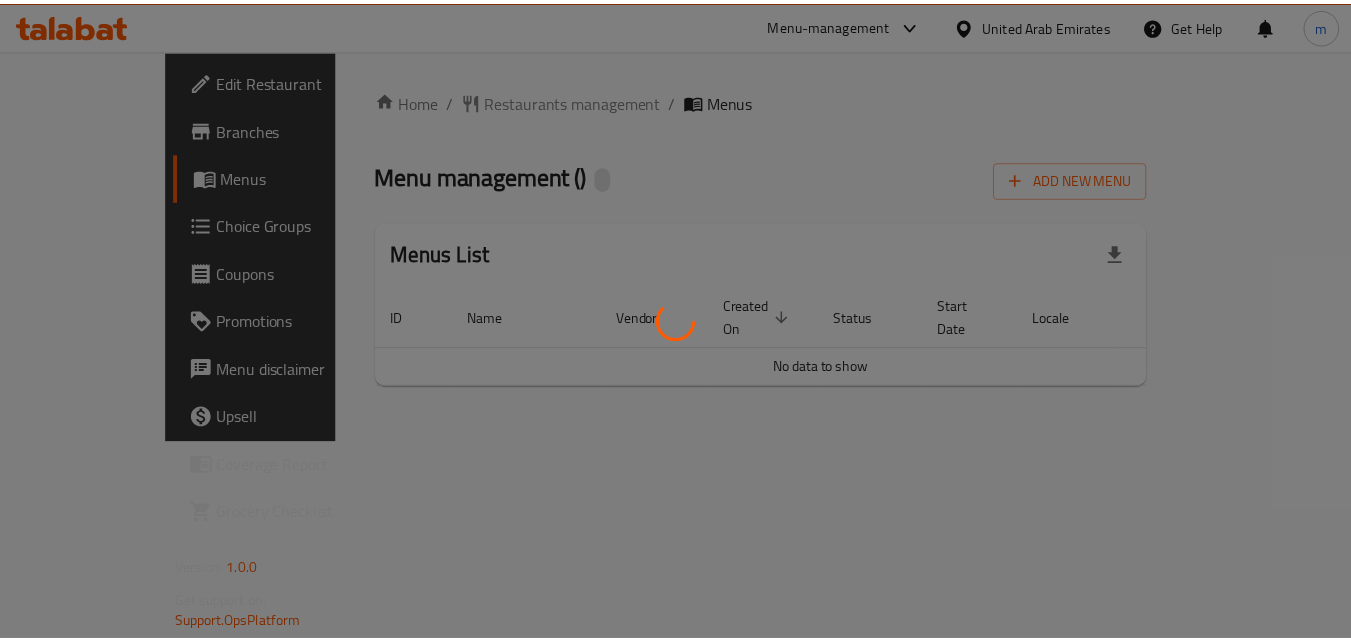 scroll, scrollTop: 0, scrollLeft: 0, axis: both 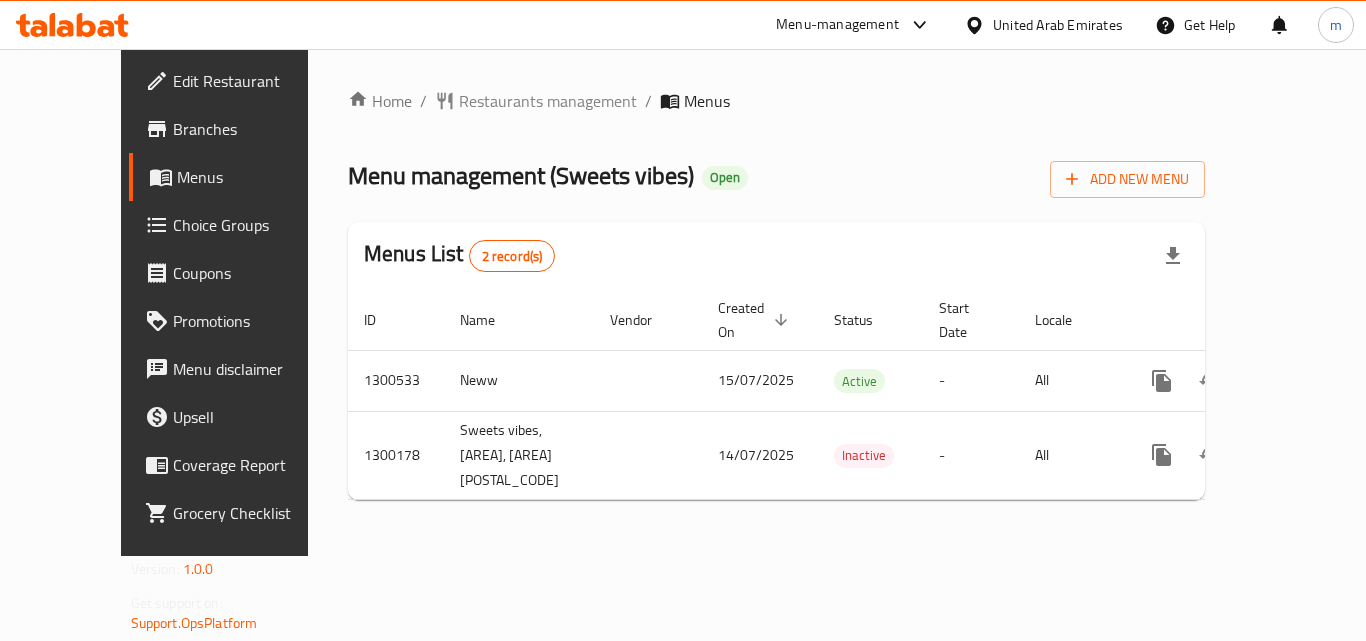 click on "United Arab Emirates" at bounding box center [1058, 25] 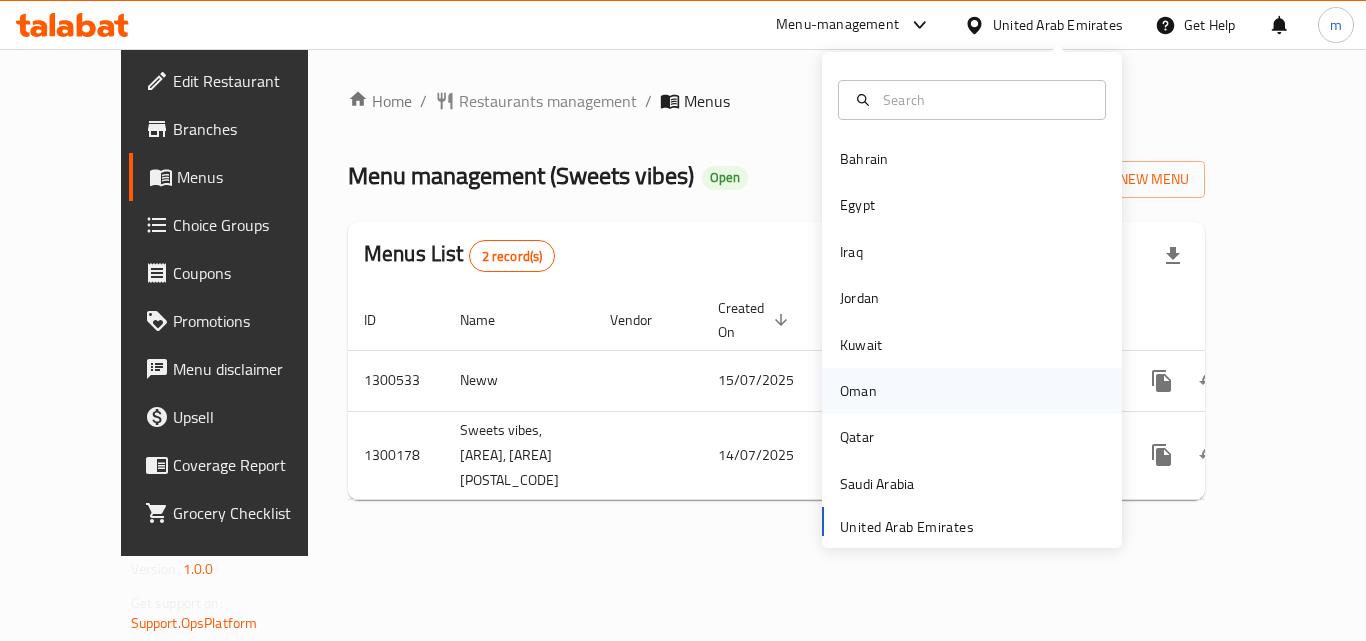 click on "Oman" at bounding box center (858, 391) 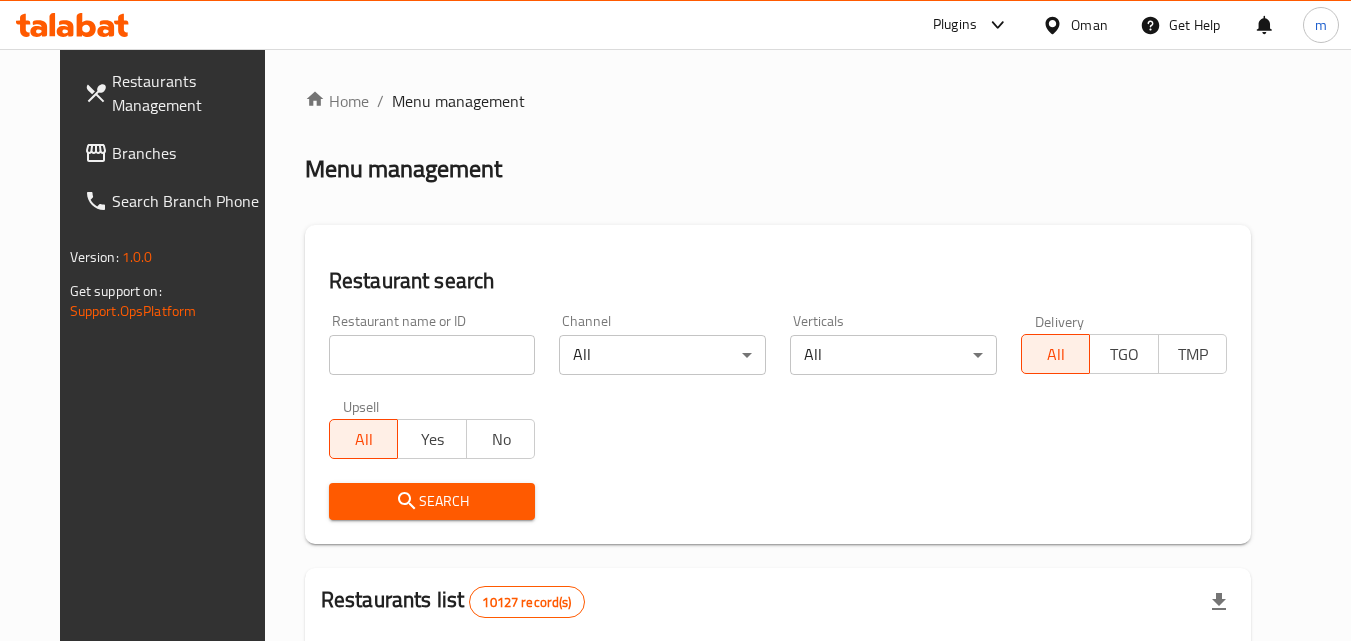 click on "Branches" at bounding box center [191, 153] 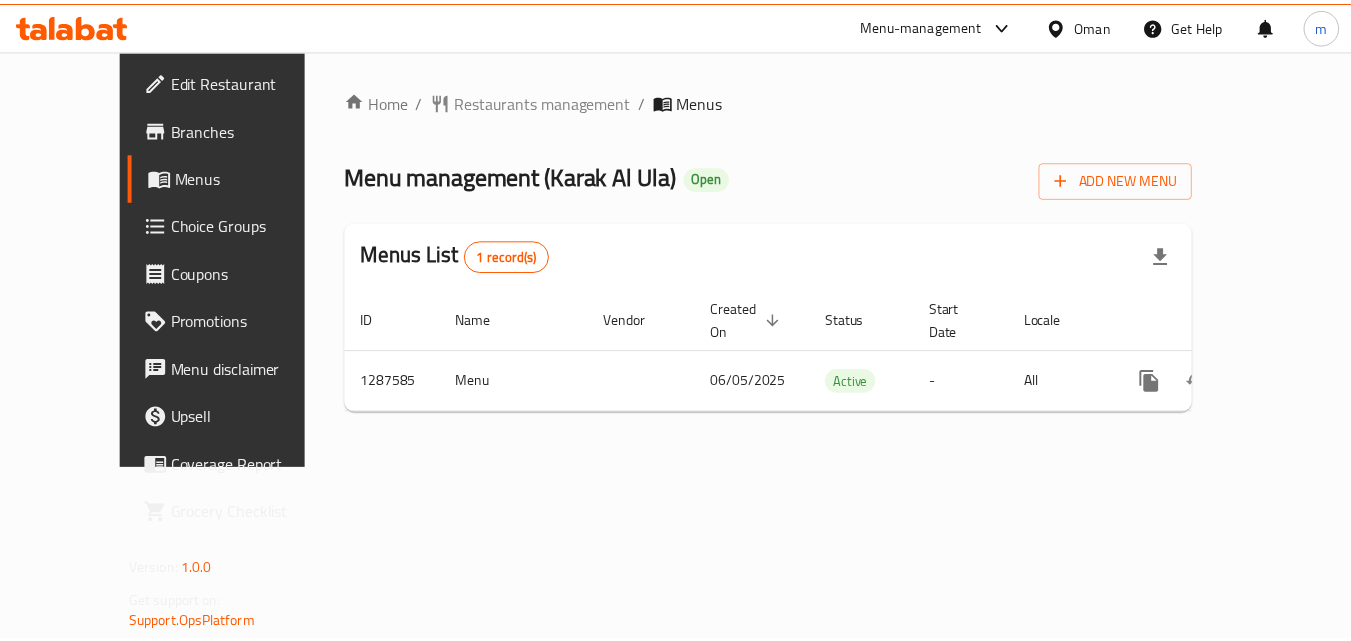 scroll, scrollTop: 0, scrollLeft: 0, axis: both 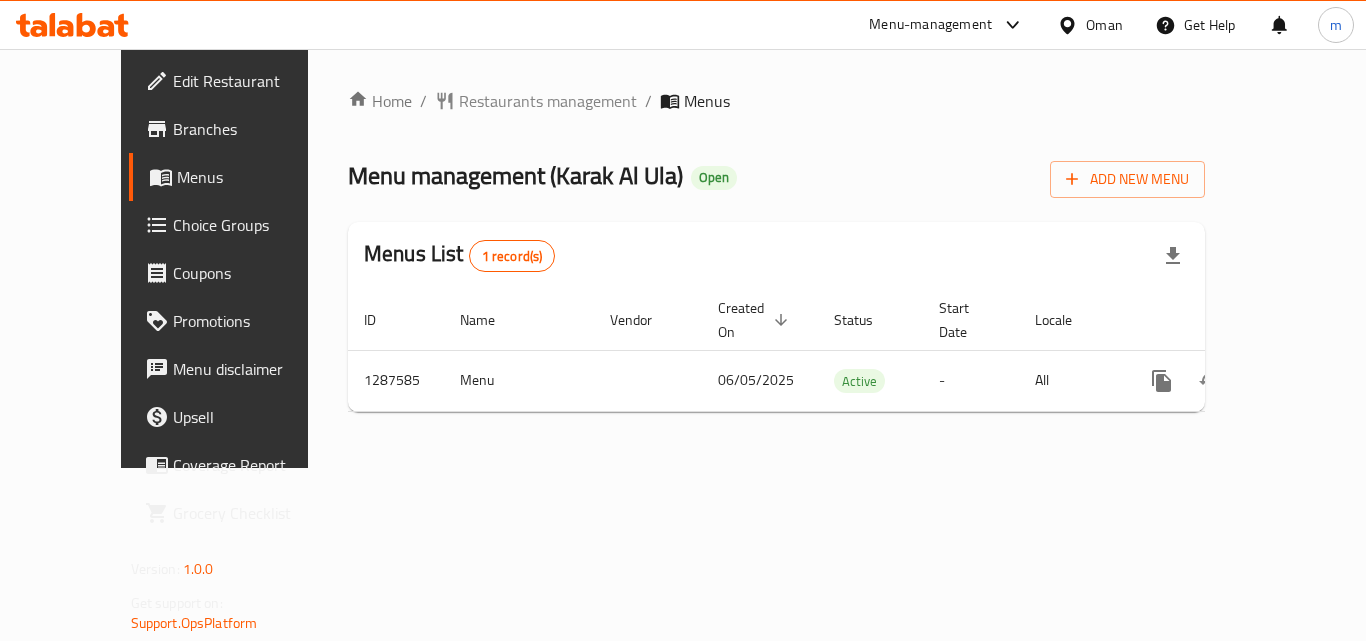 click on "Oman" at bounding box center (1090, 25) 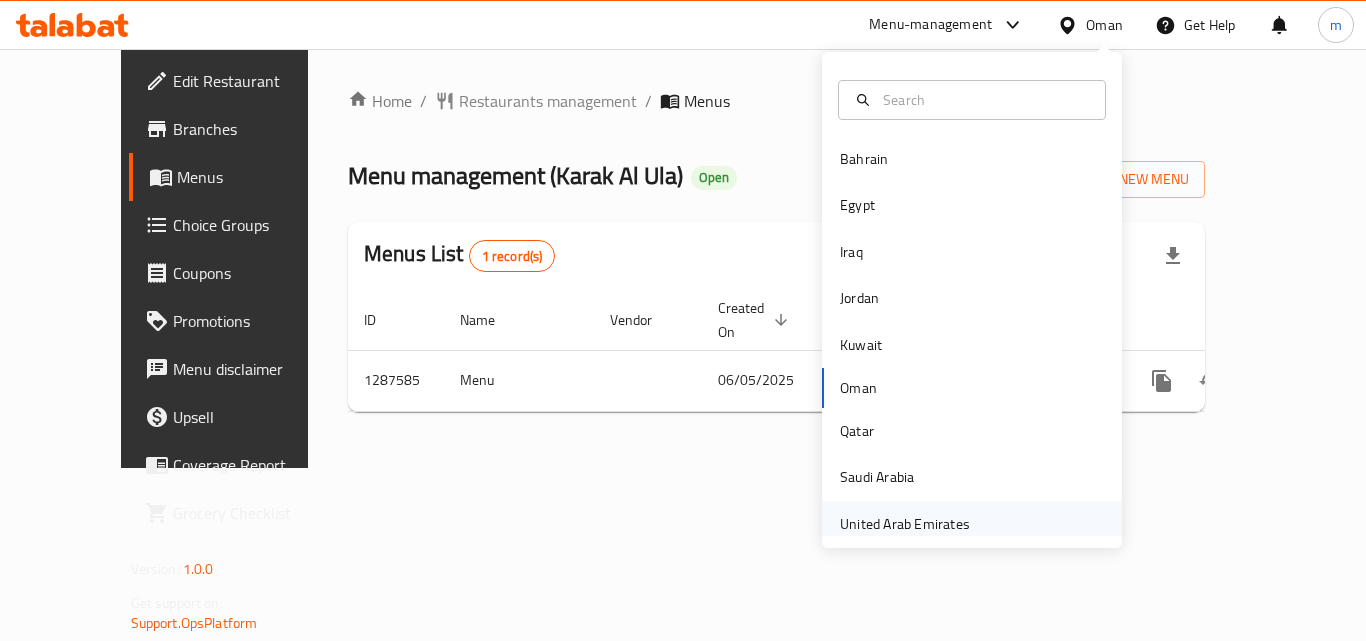 click on "United Arab Emirates" at bounding box center [905, 524] 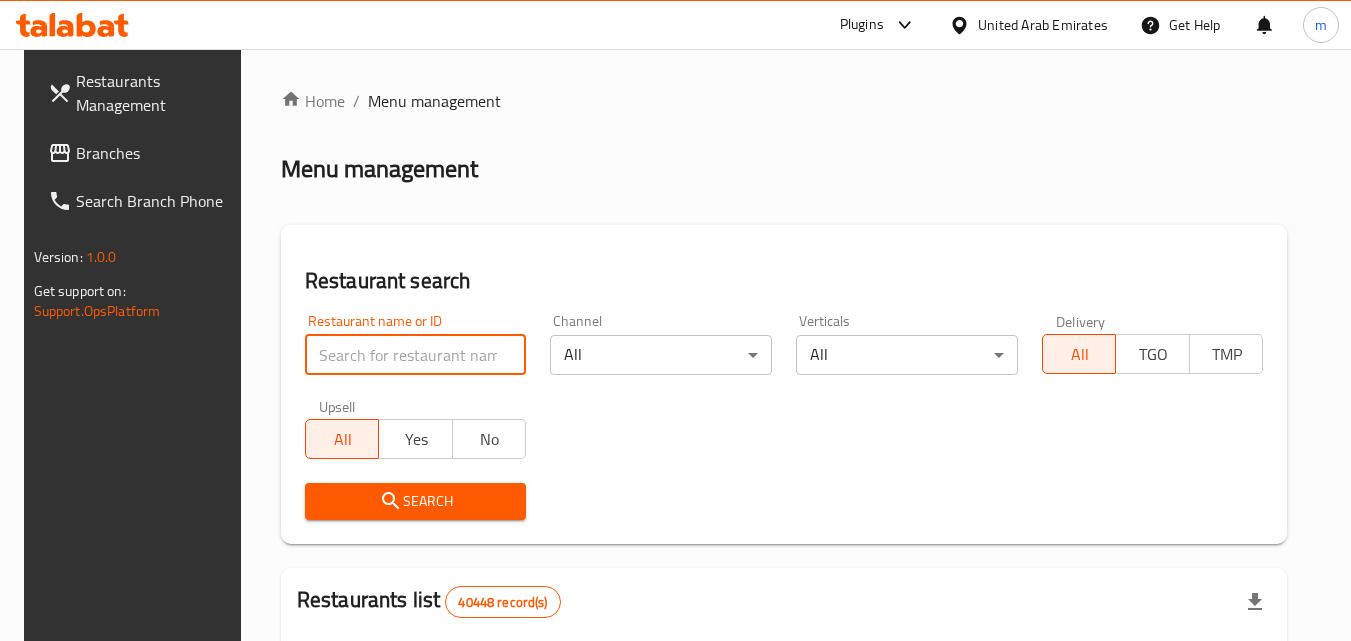 click at bounding box center (416, 355) 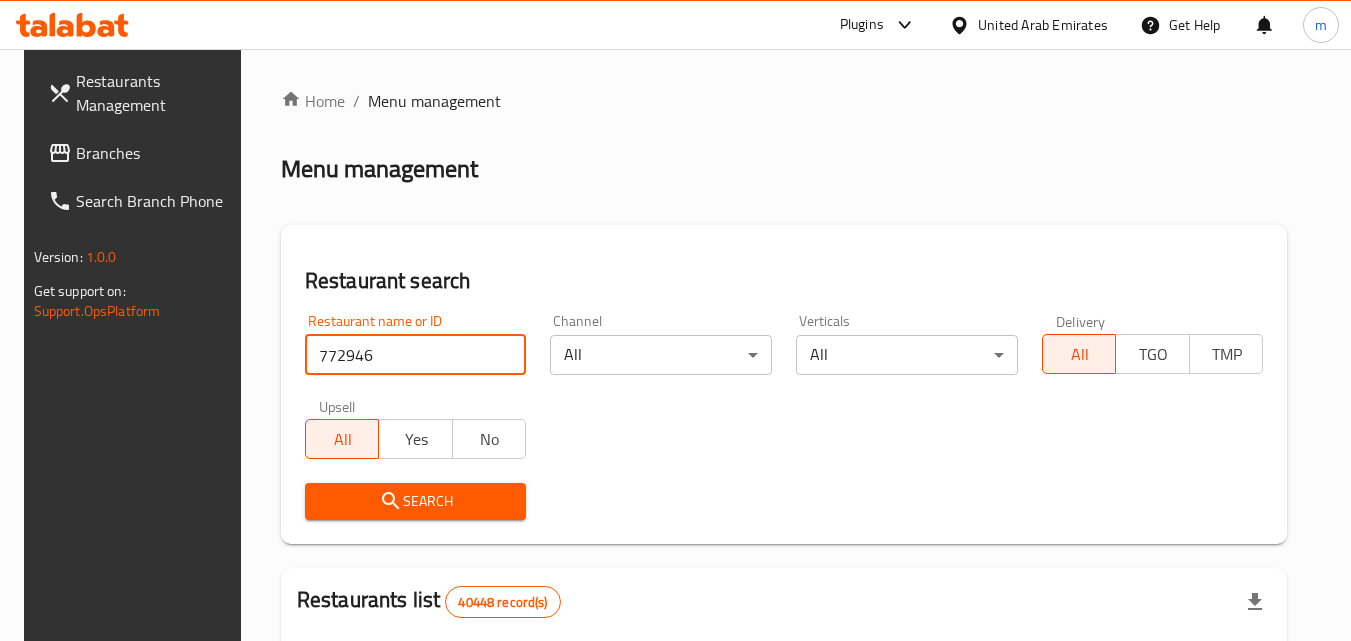 type on "772946" 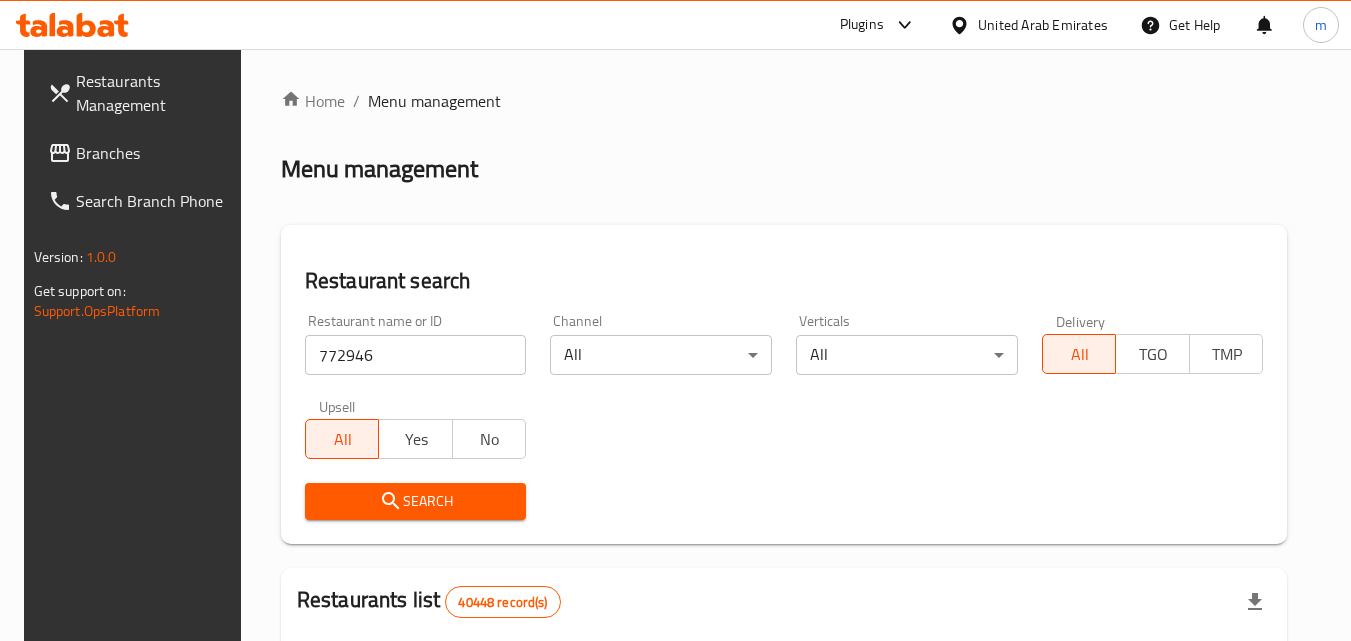 click on "Search" at bounding box center (416, 501) 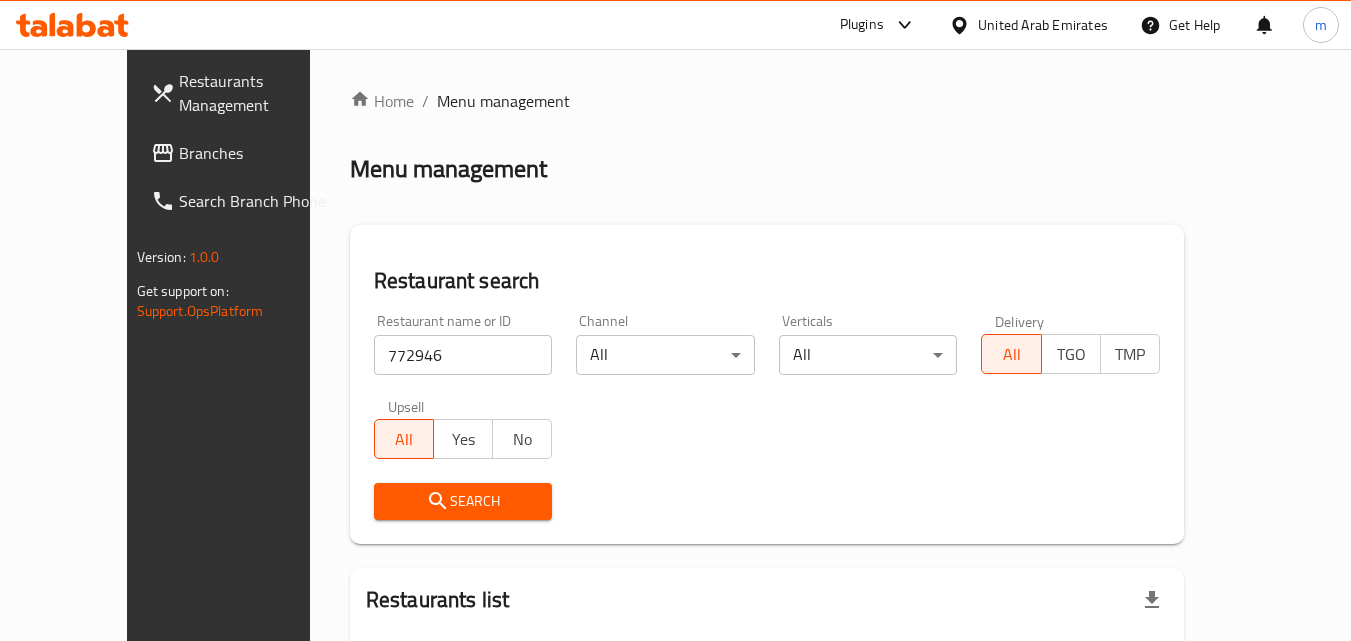 click on "Branches" at bounding box center [244, 153] 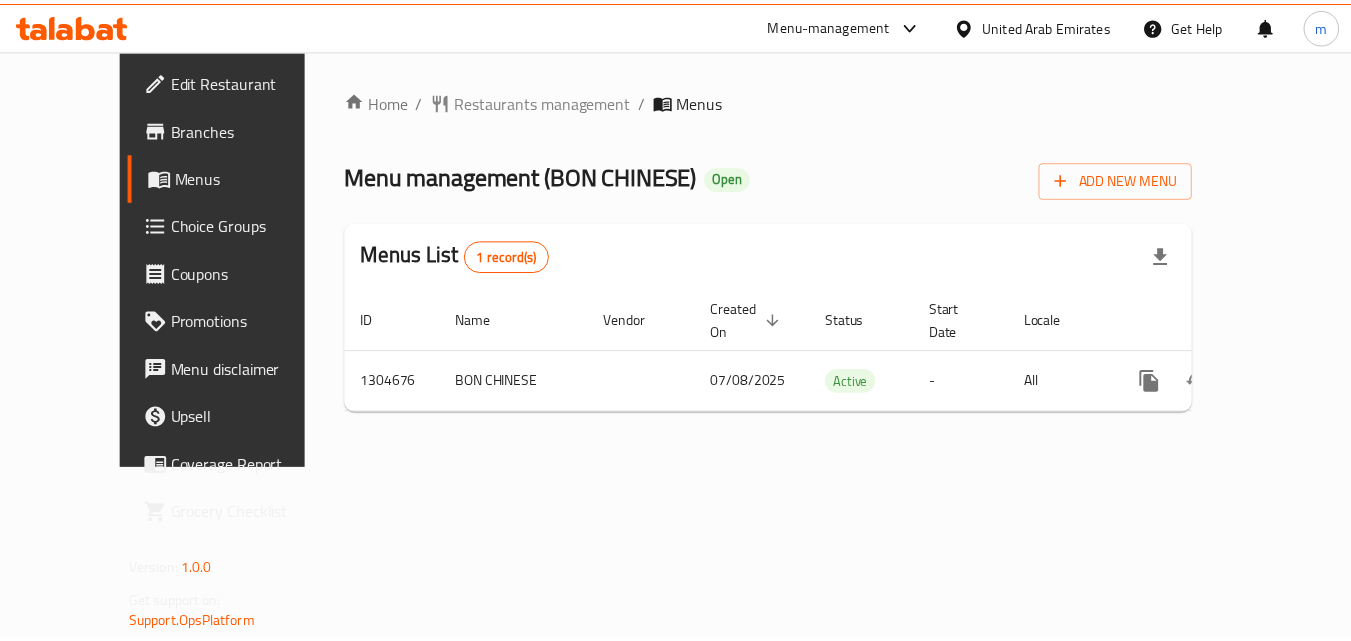 scroll, scrollTop: 0, scrollLeft: 0, axis: both 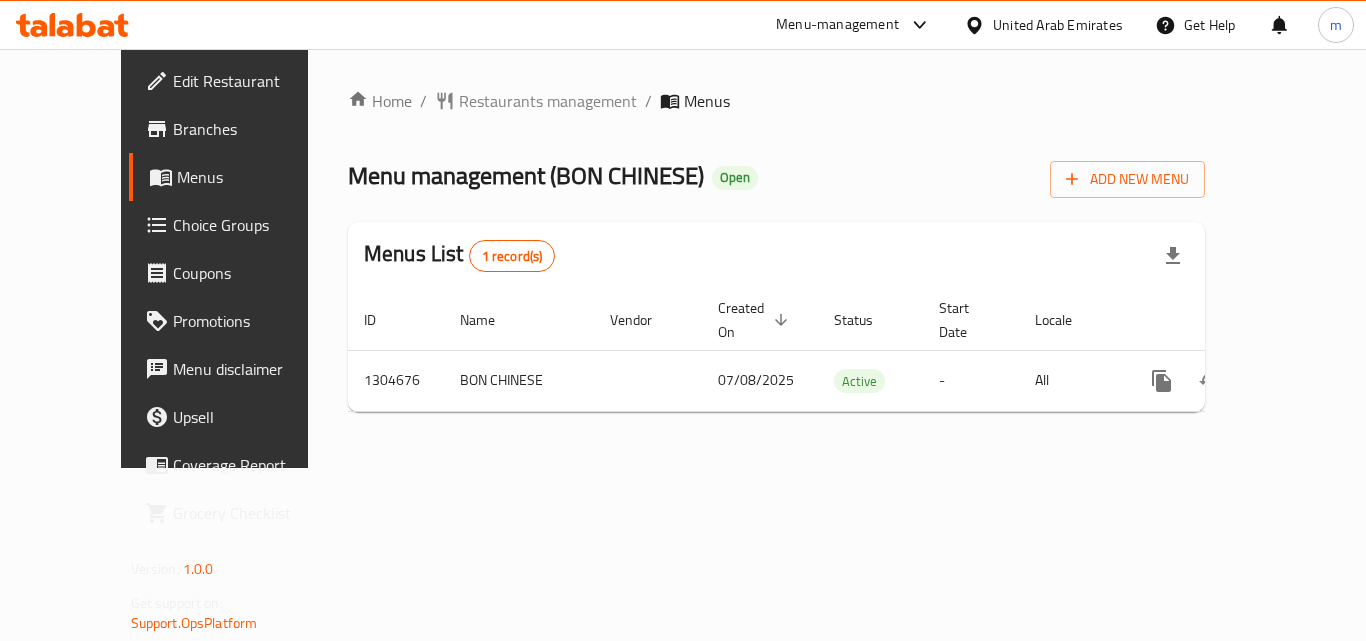 click on "United Arab Emirates" at bounding box center (1058, 25) 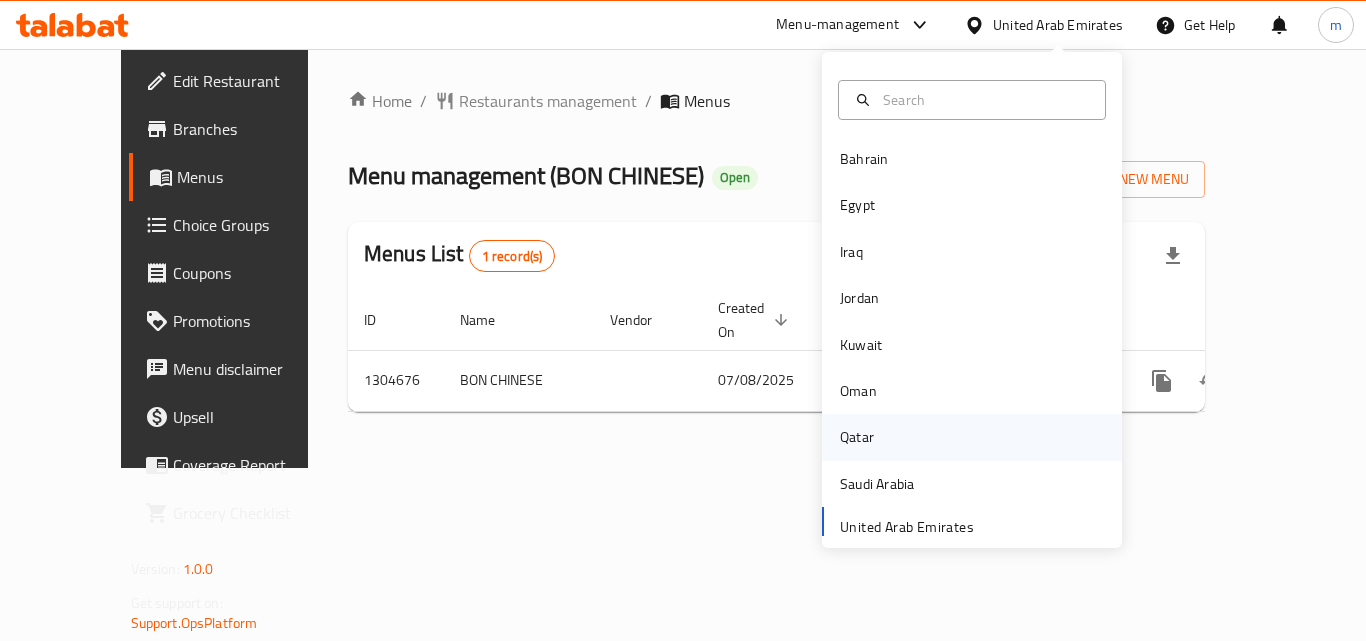 click on "Qatar" at bounding box center (857, 437) 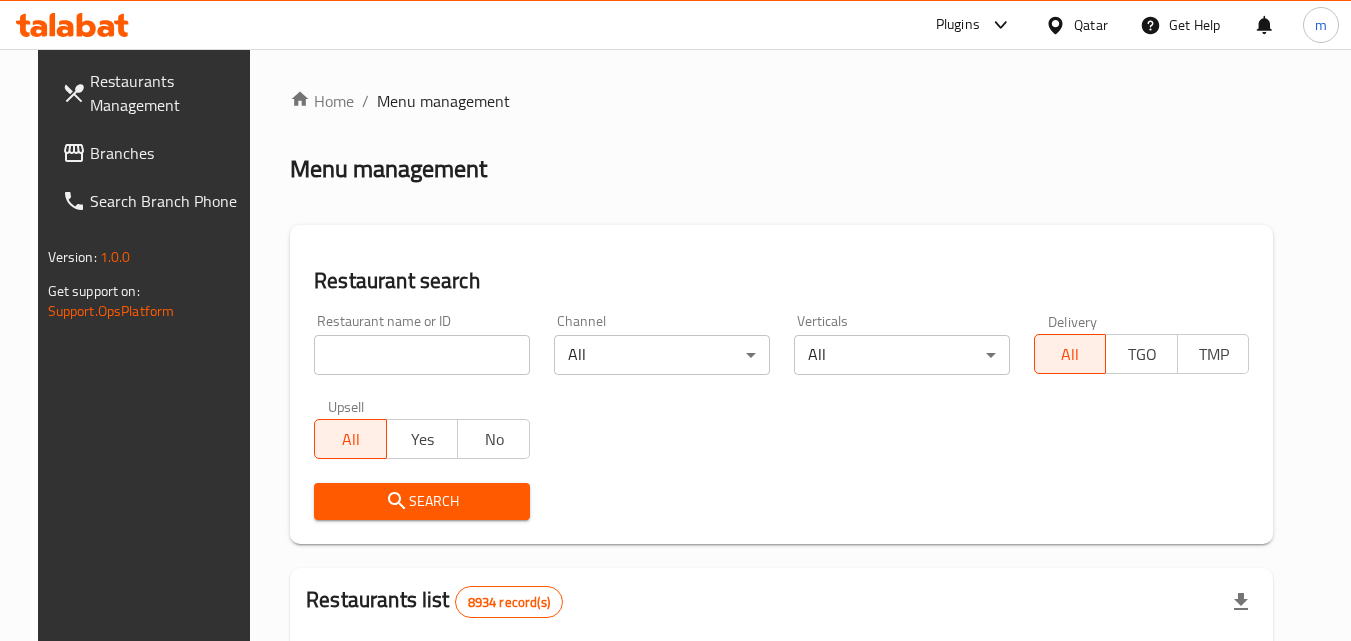 click on "Branches" at bounding box center (169, 153) 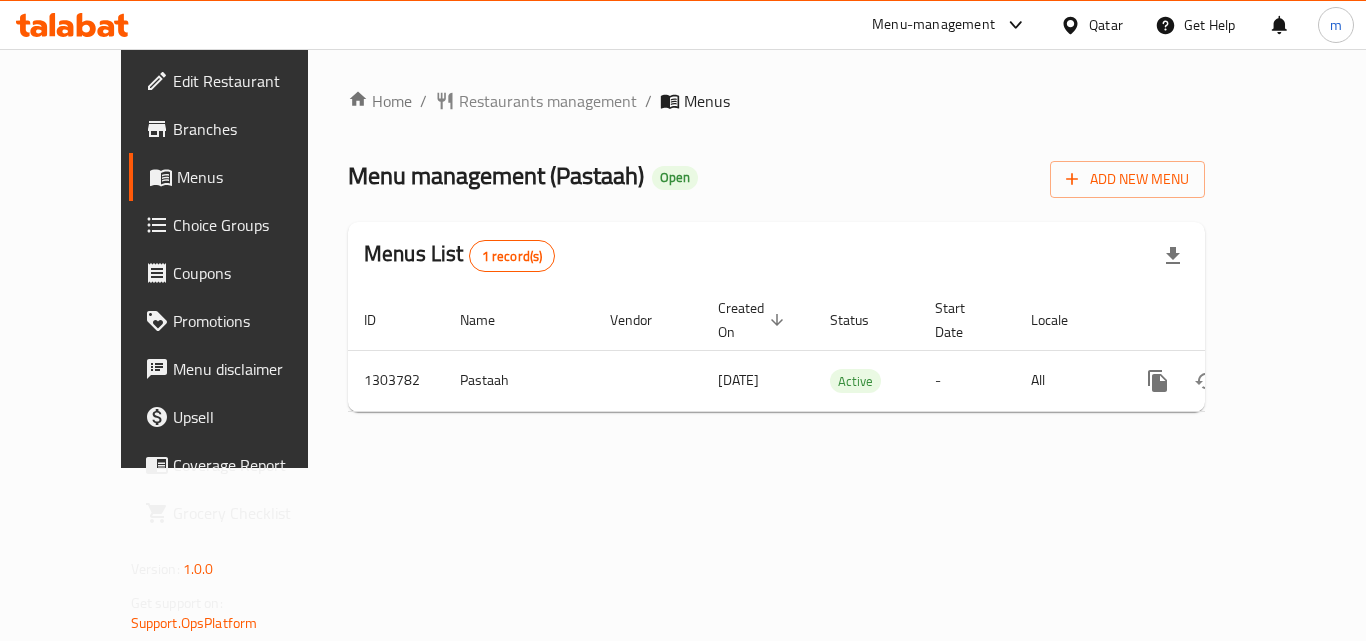 scroll, scrollTop: 0, scrollLeft: 0, axis: both 